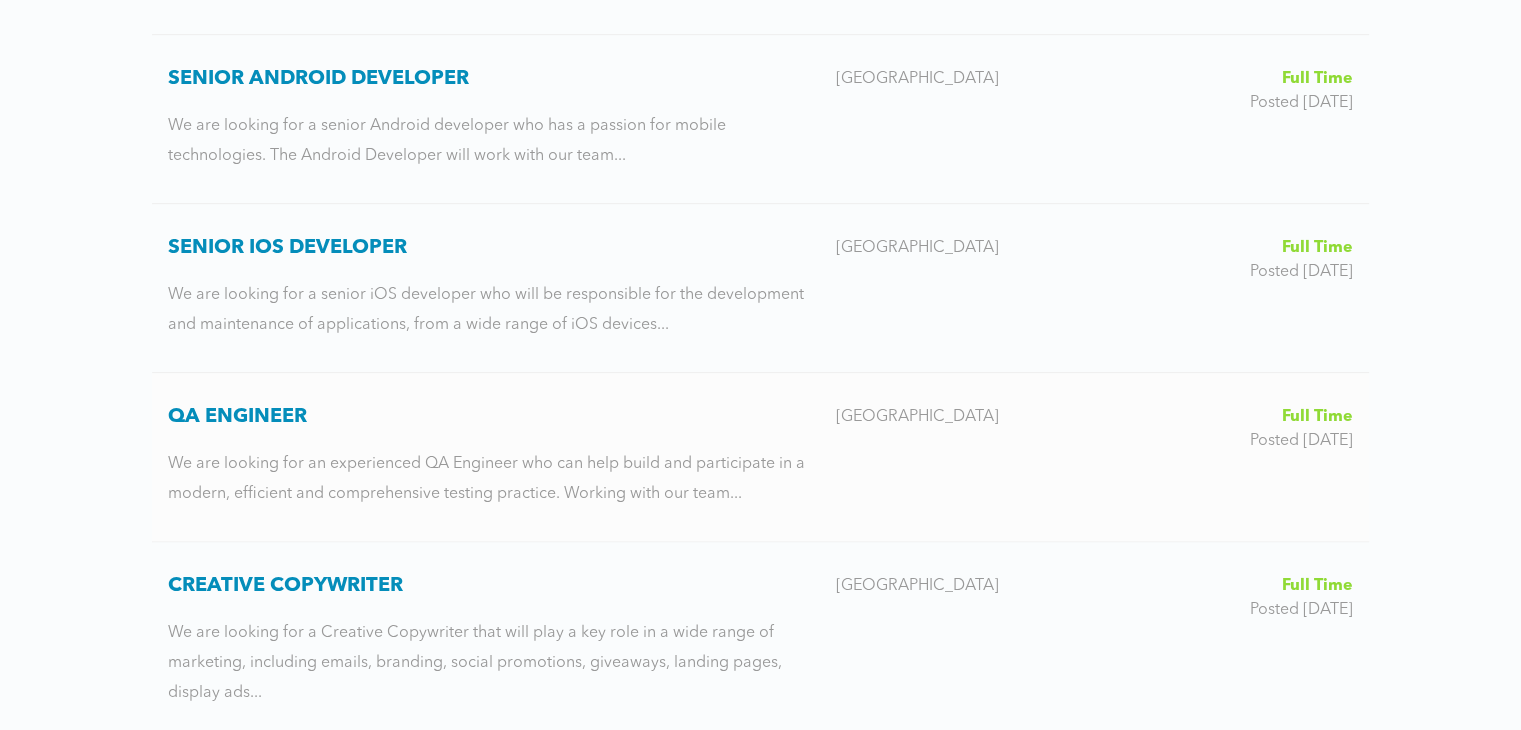 scroll, scrollTop: 1400, scrollLeft: 0, axis: vertical 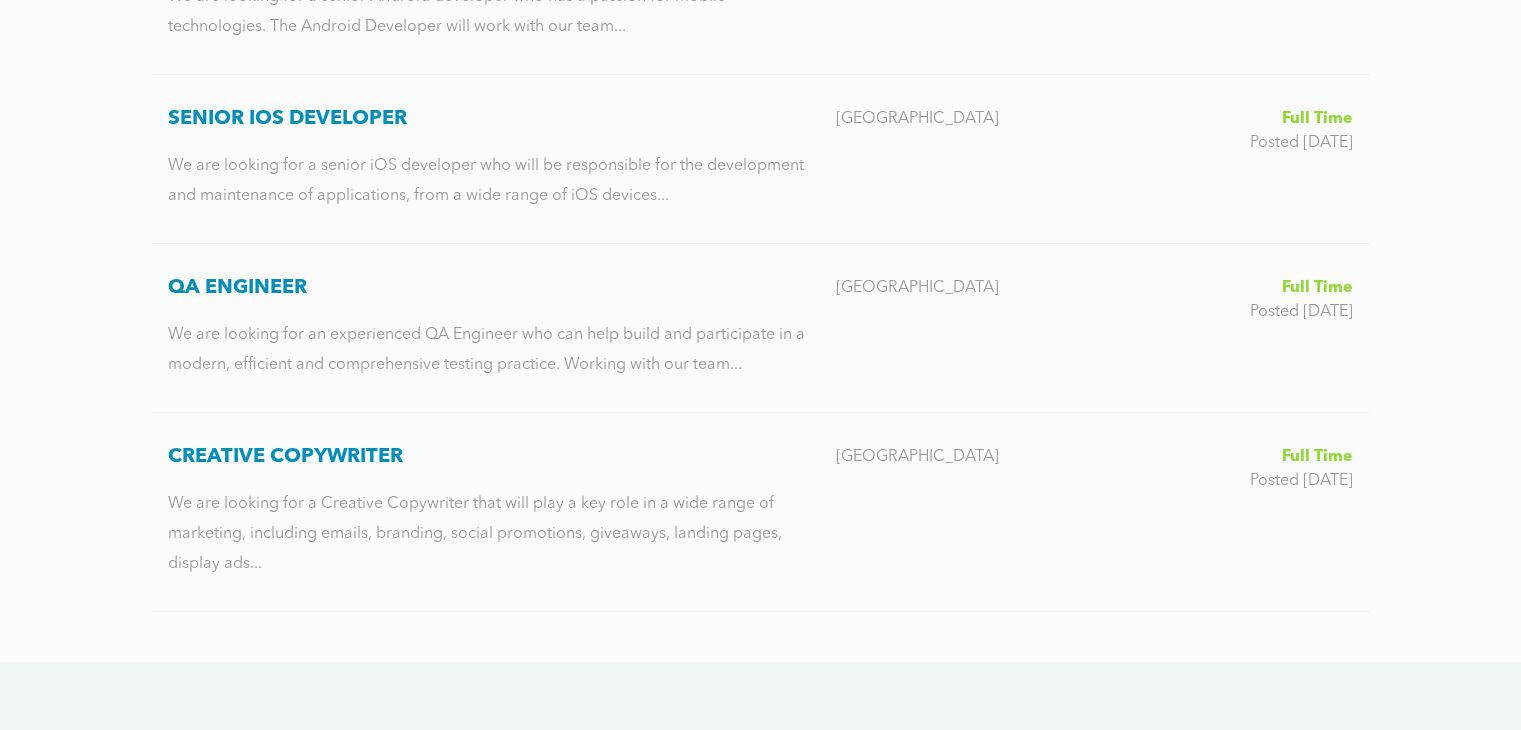 click on "QA Engineer" at bounding box center (494, 288) 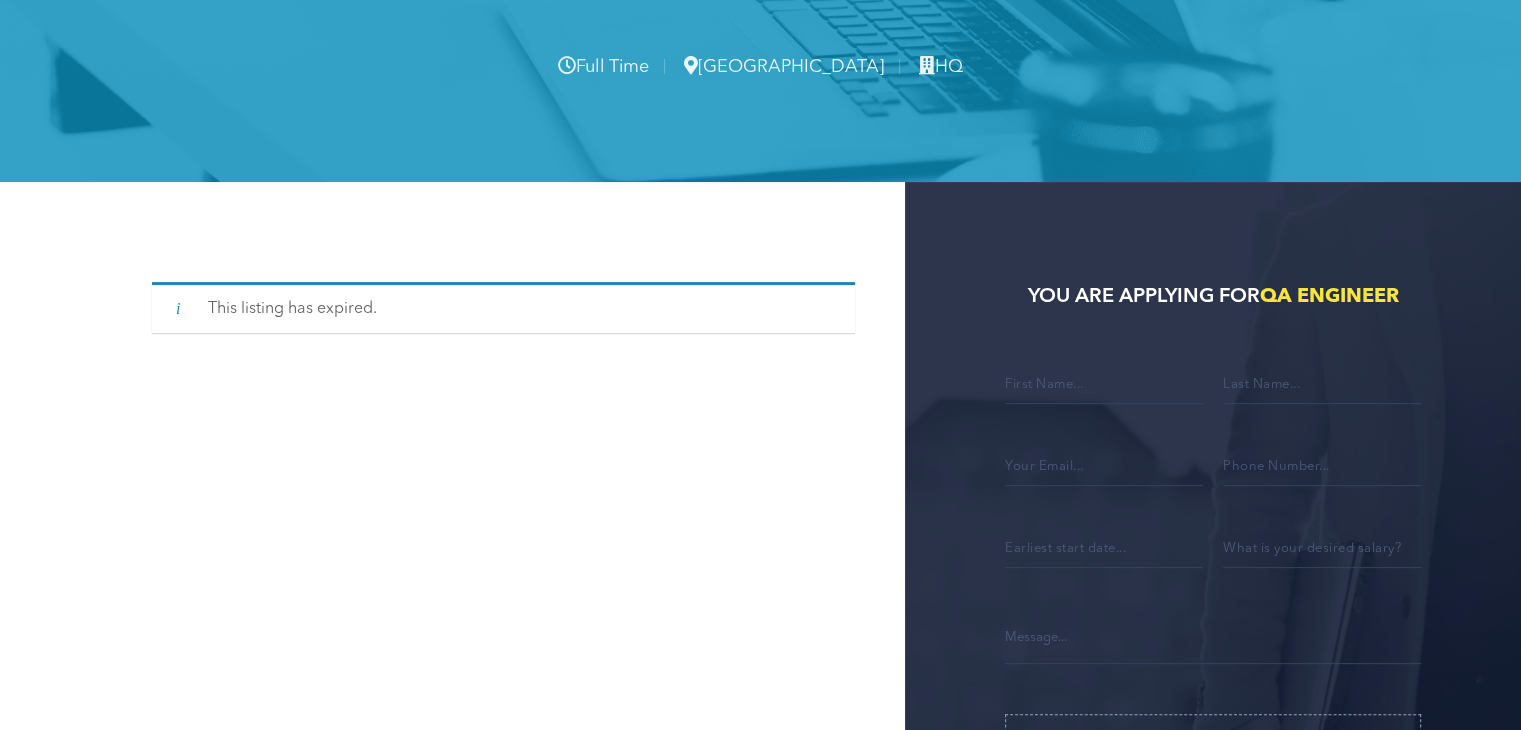 scroll, scrollTop: 300, scrollLeft: 0, axis: vertical 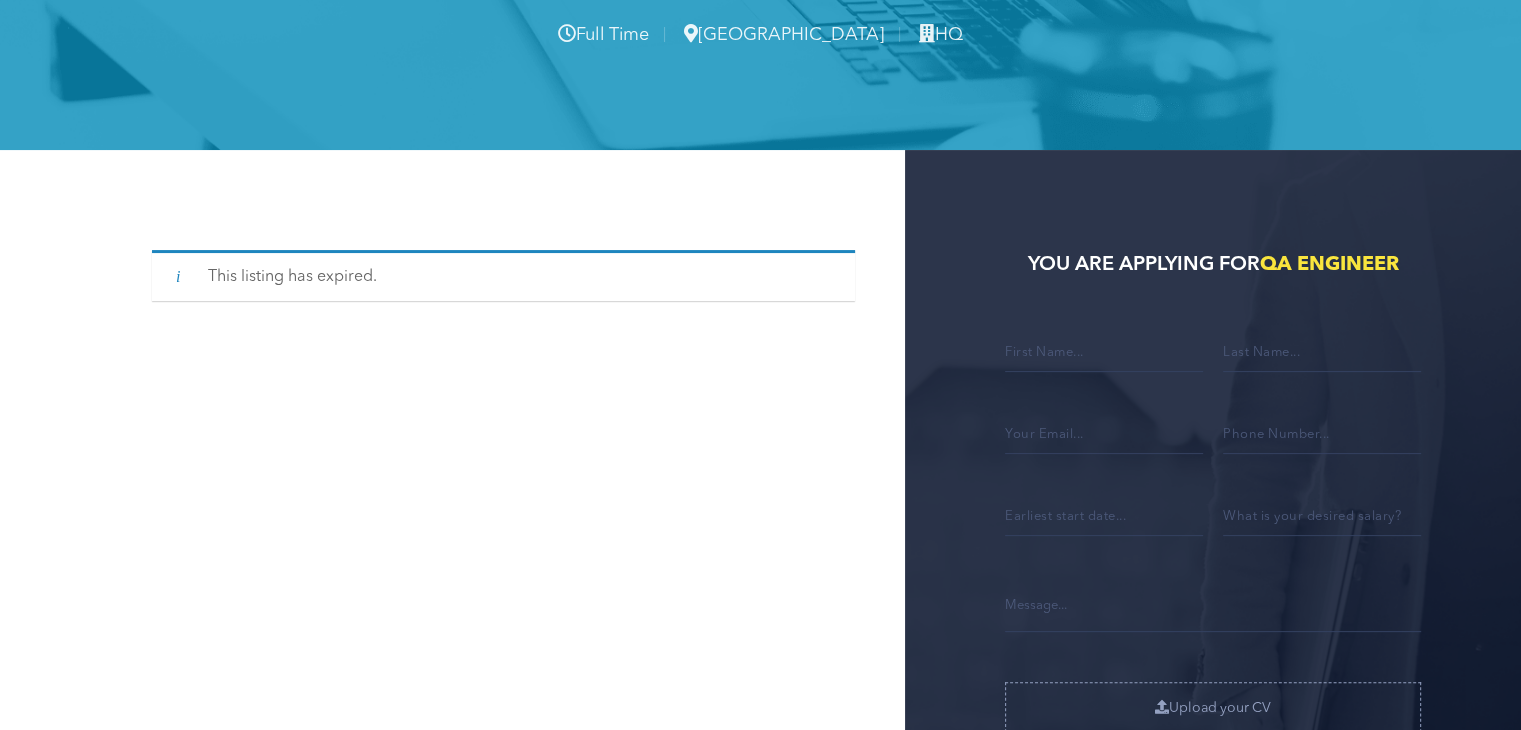 click at bounding box center (1104, 351) 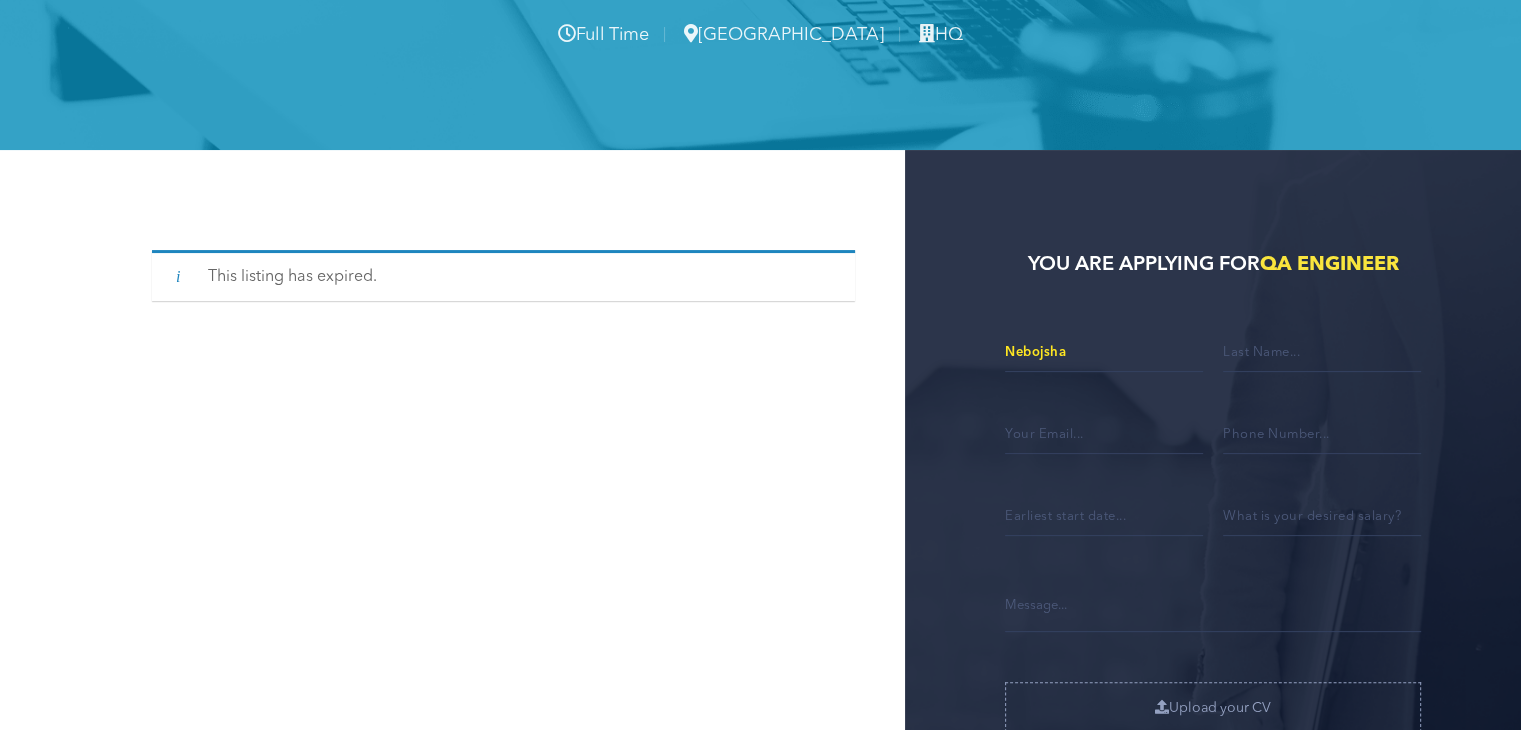 type on "Angelov" 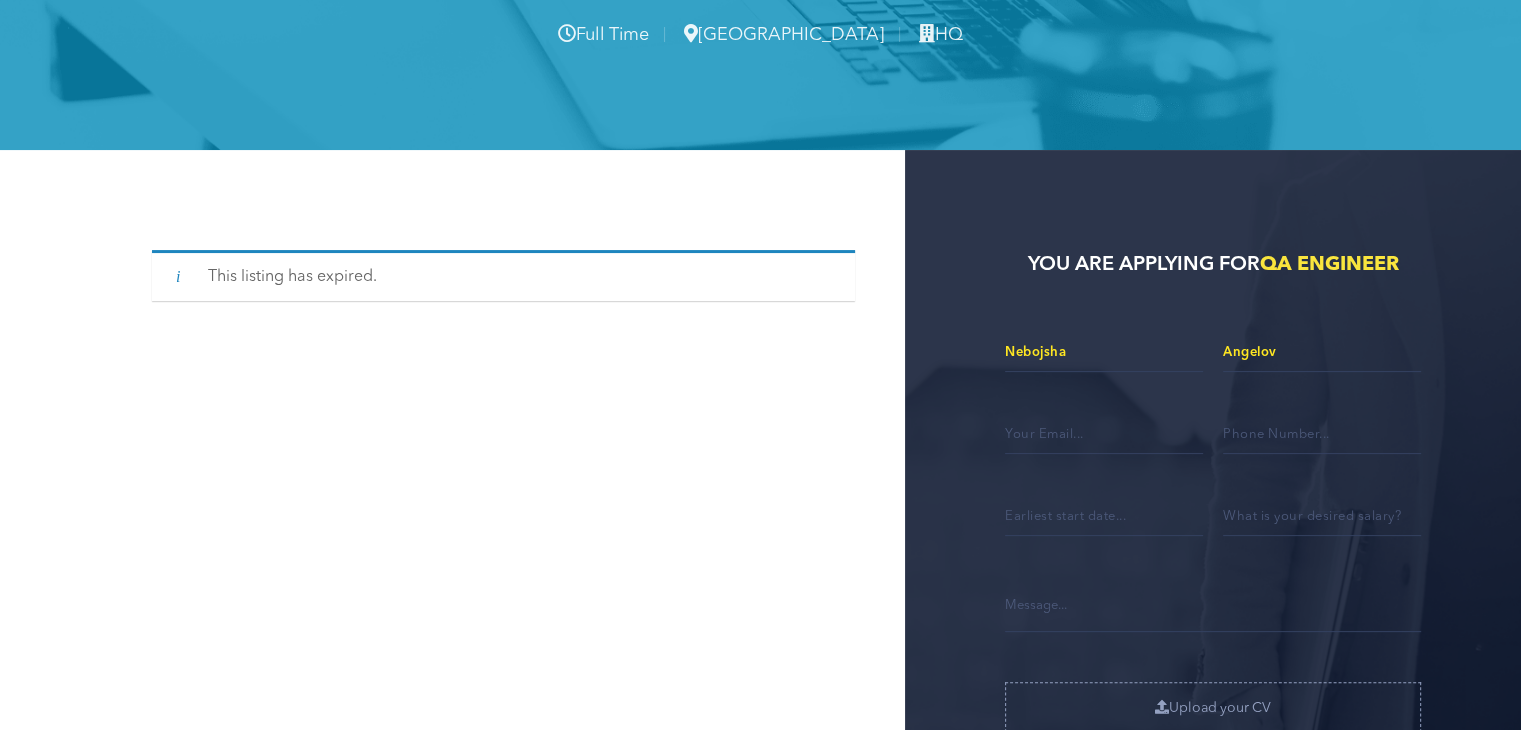 type on "[EMAIL_ADDRESS][DOMAIN_NAME]" 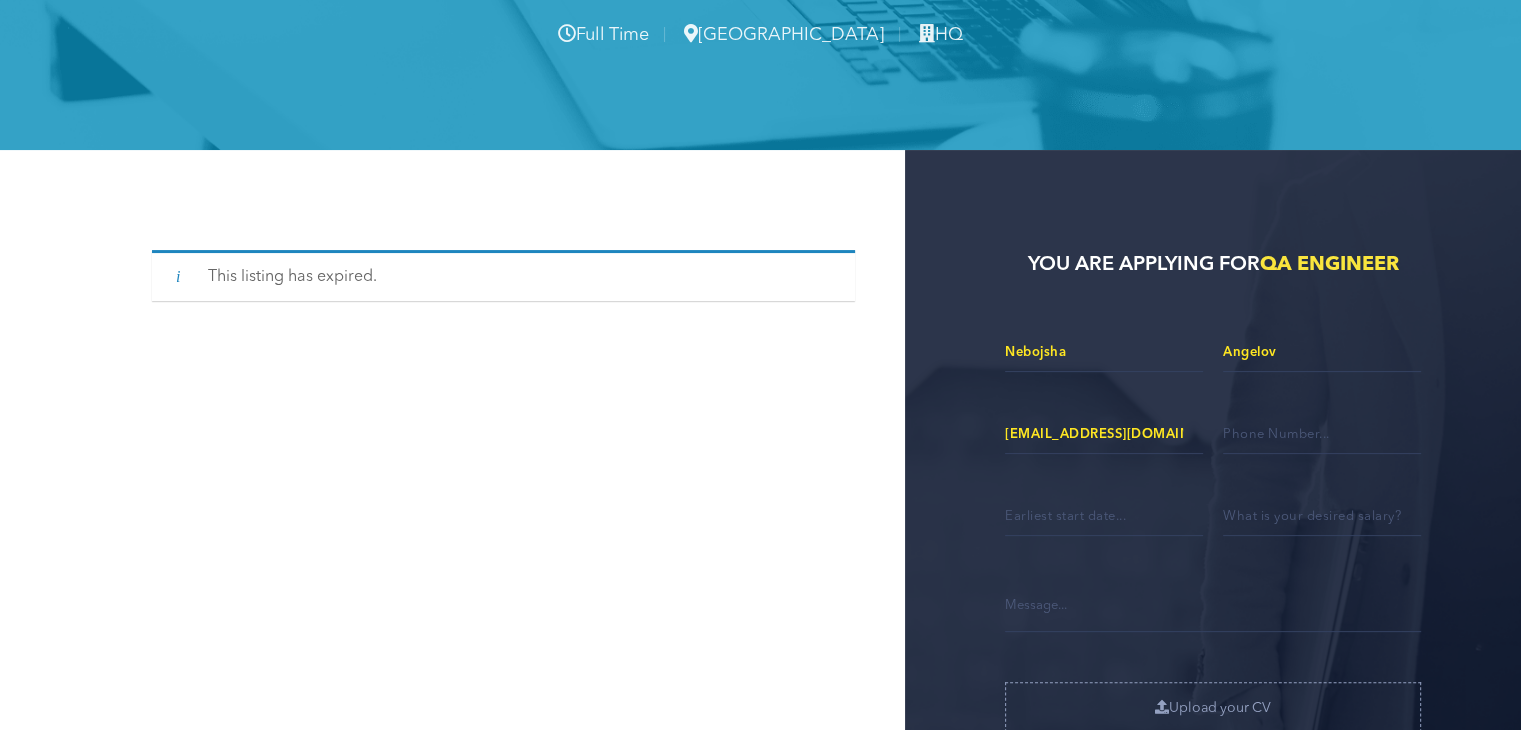 type on "070324629" 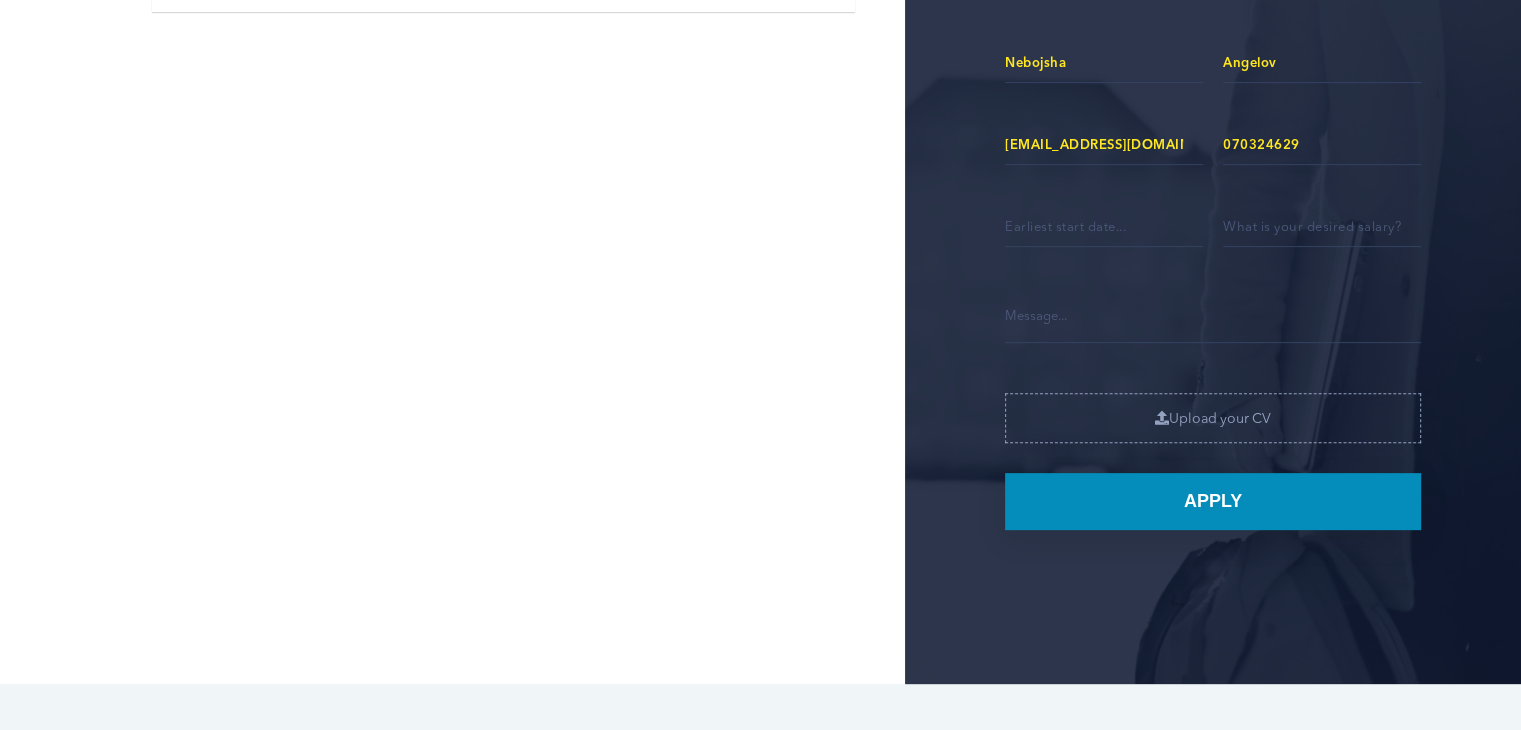 scroll, scrollTop: 600, scrollLeft: 0, axis: vertical 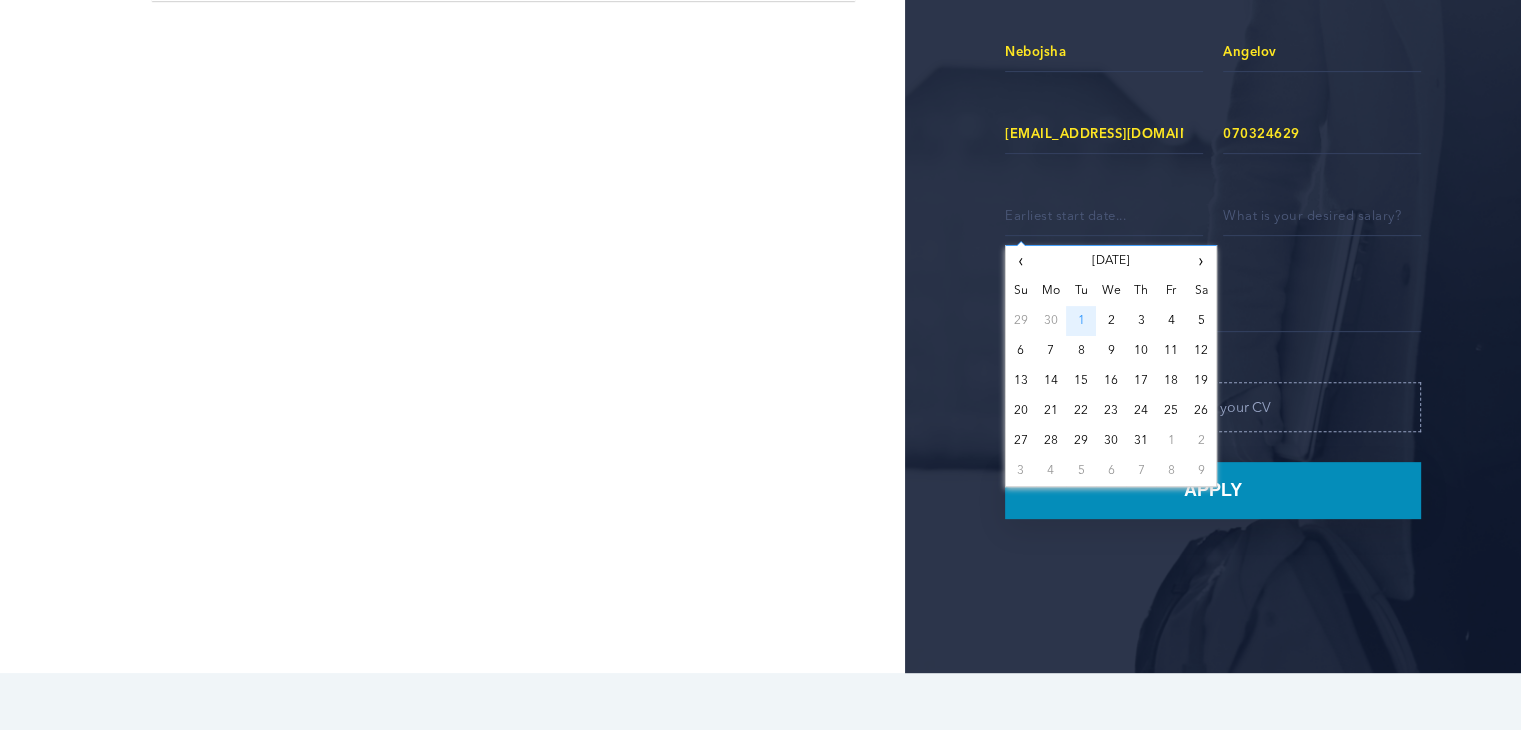 click at bounding box center (1104, 215) 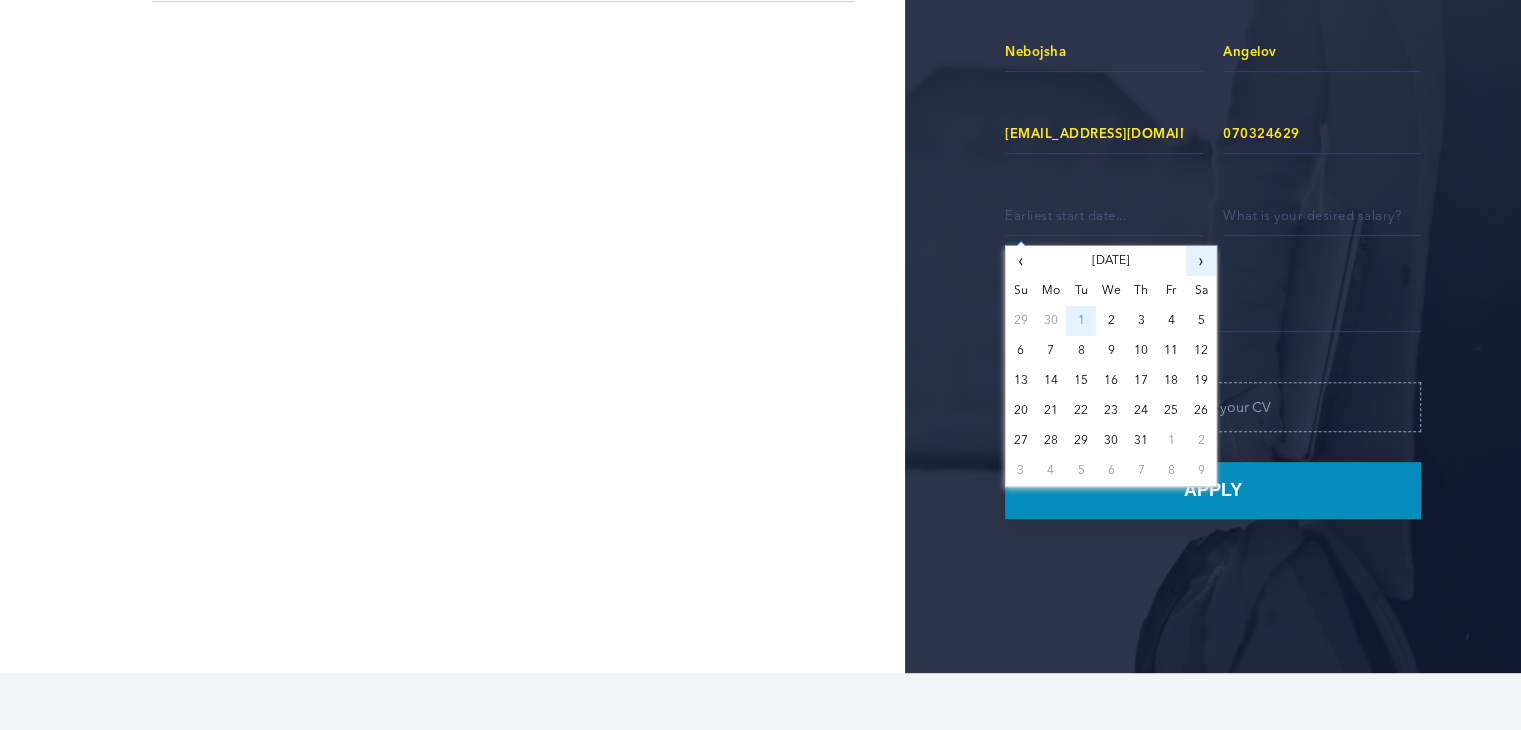 click on "›" at bounding box center (1201, 261) 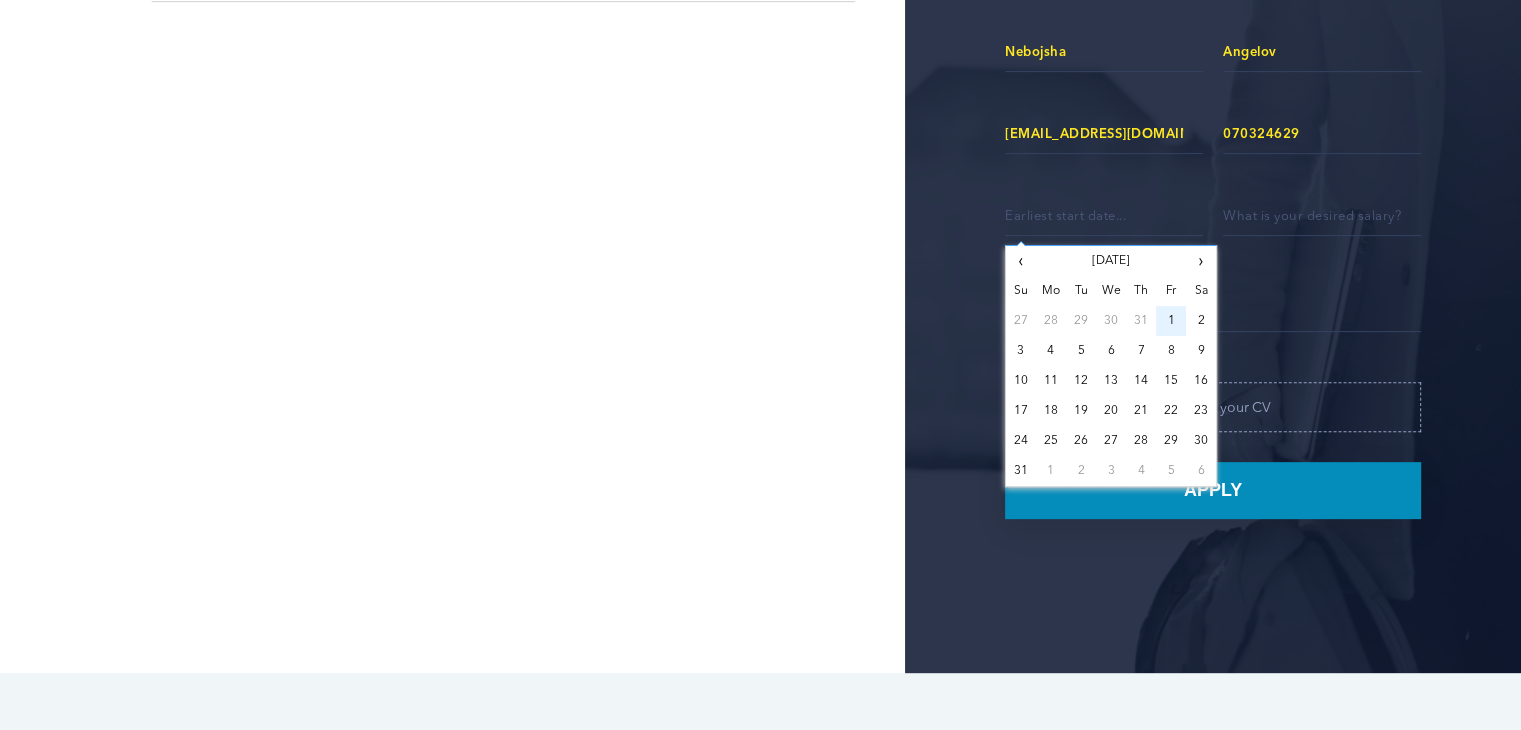 click on "1" at bounding box center [1171, 321] 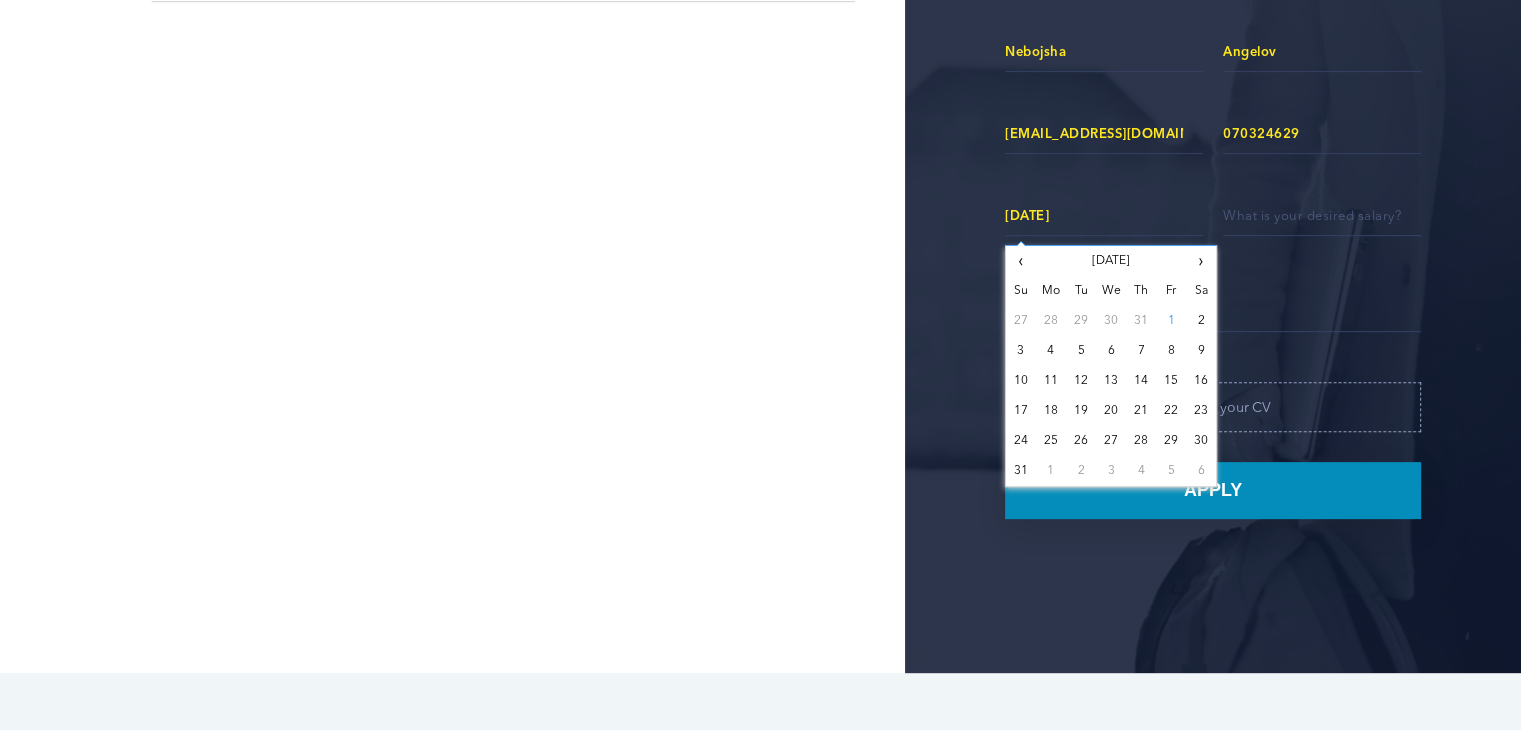 click at bounding box center [1322, 215] 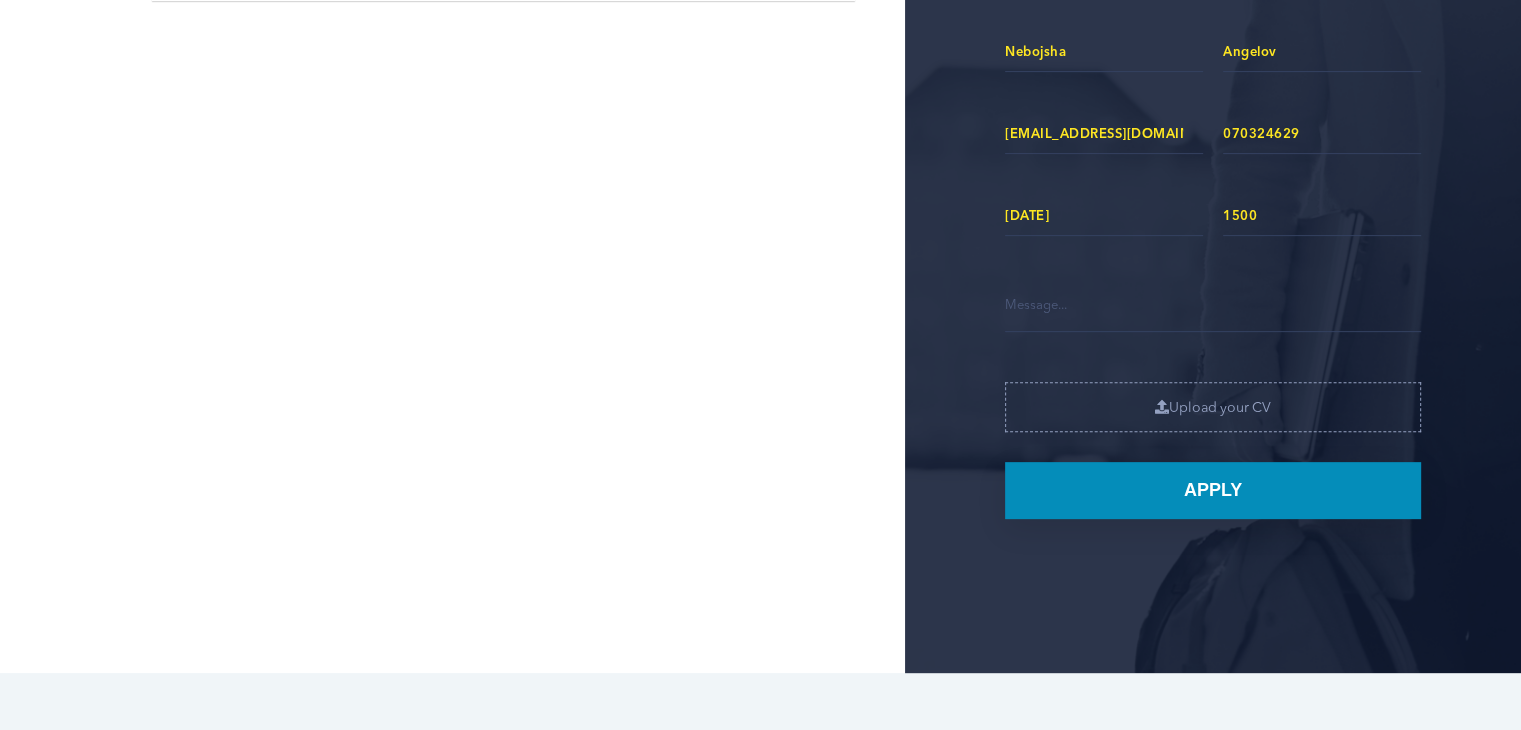 type on "1500" 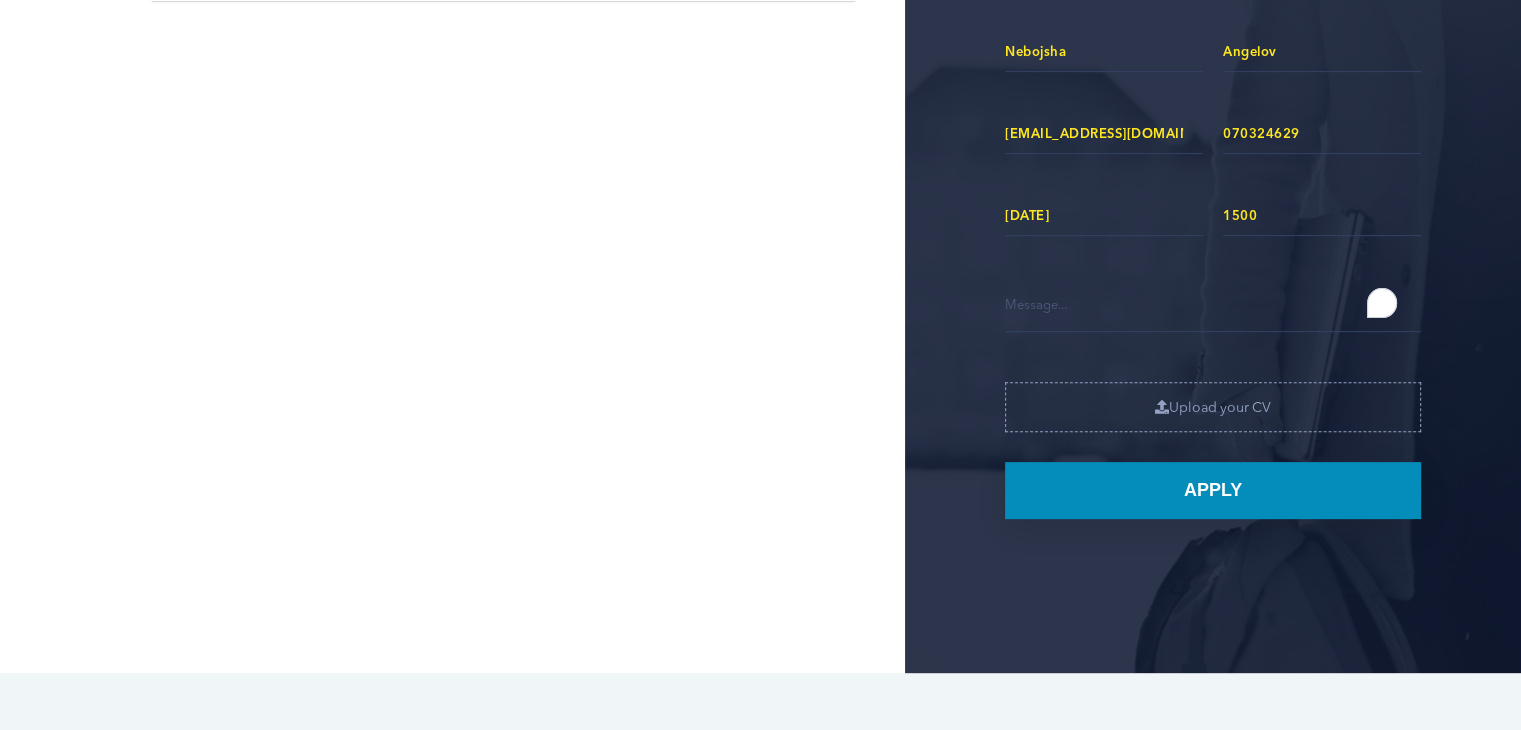 click at bounding box center (1213, 407) 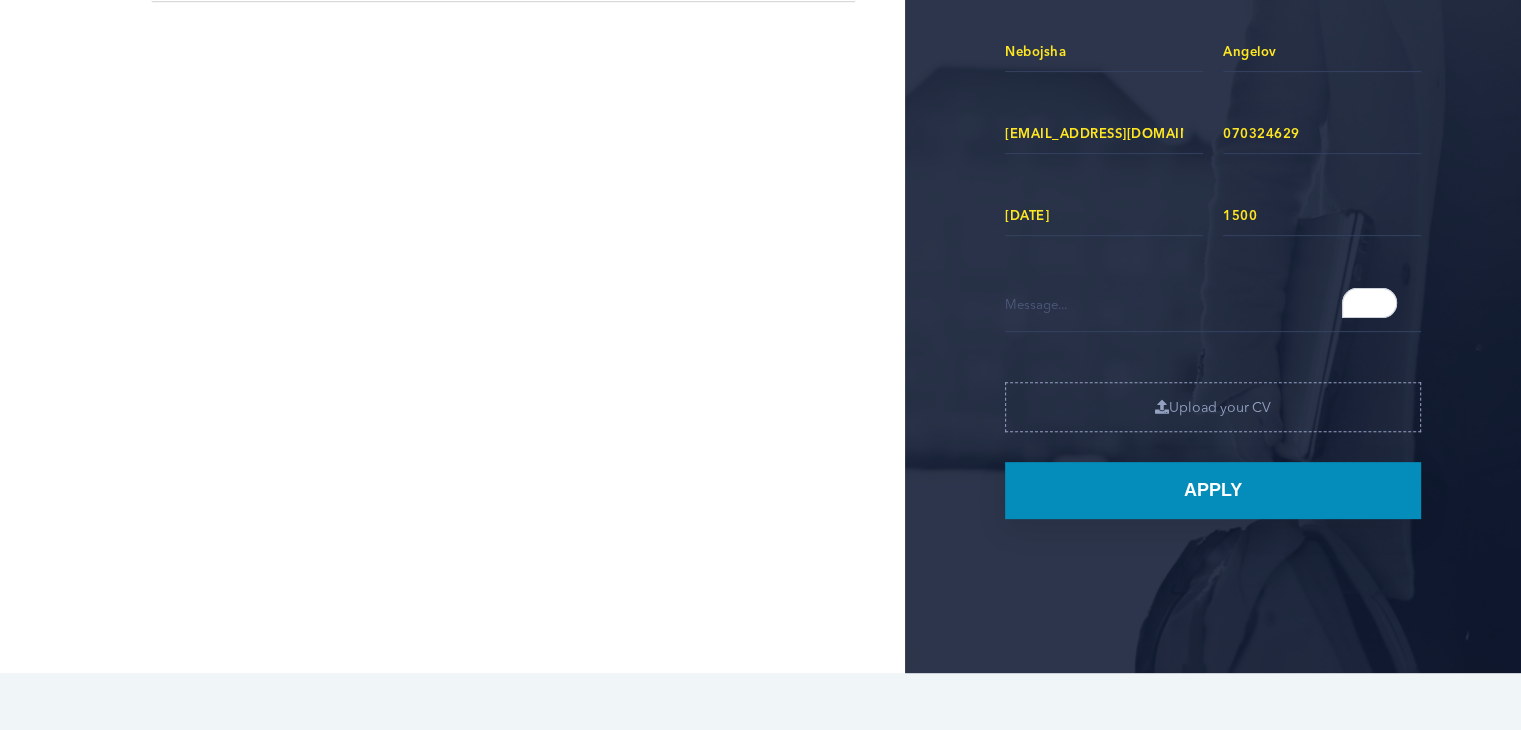 type on "C:\fakepath\CV - [PERSON_NAME] (1).pdf" 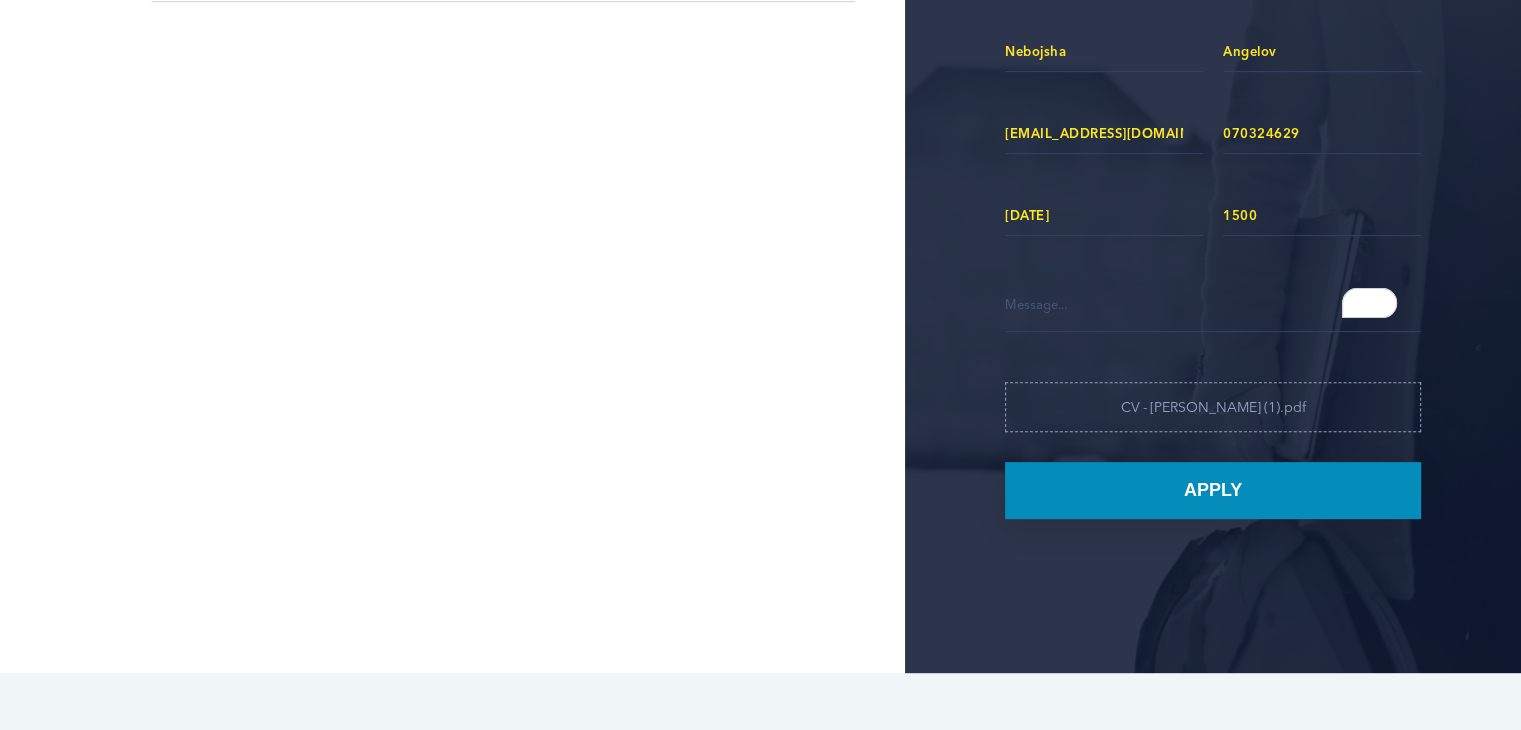 click at bounding box center [1213, 304] 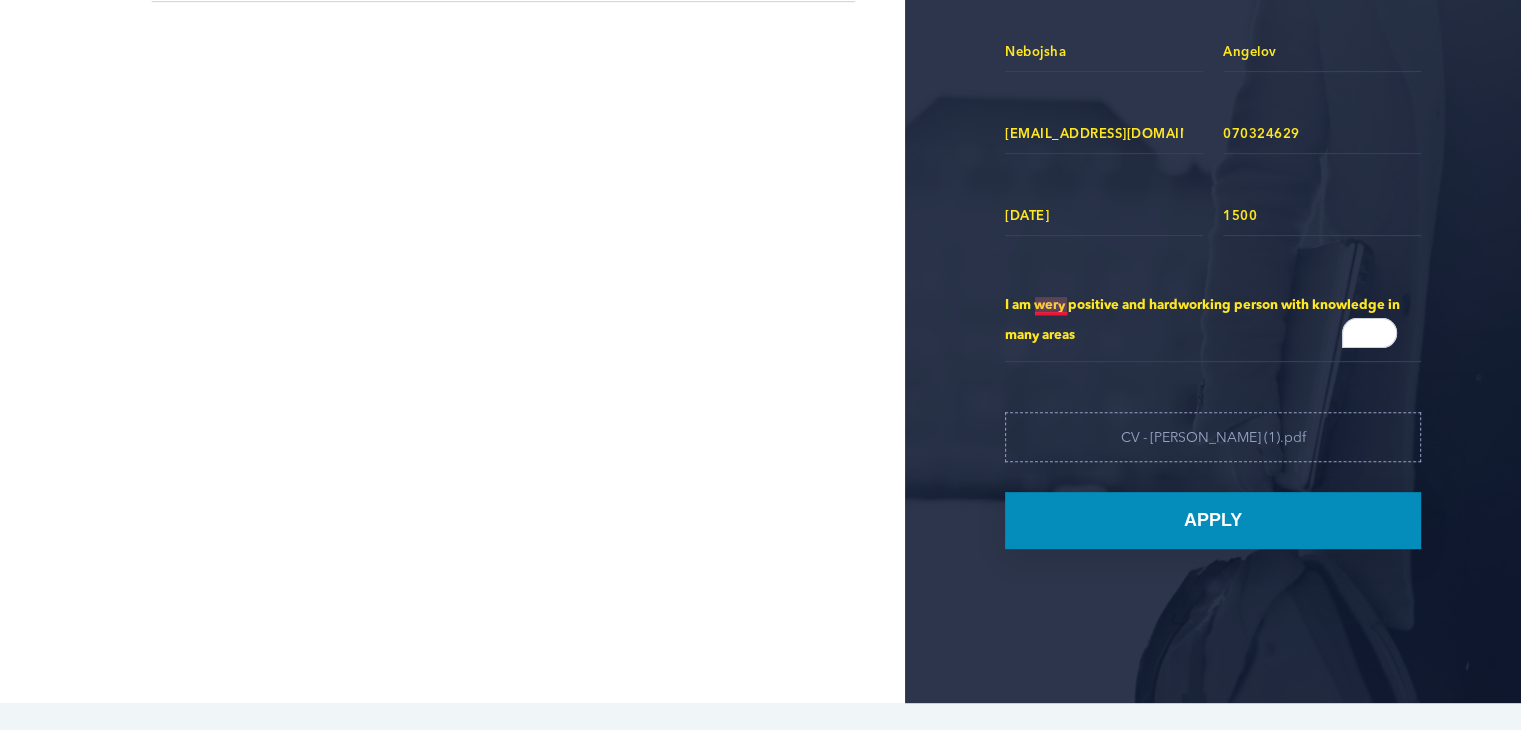 click on "I am wery positive and hardworking person with knowledge in many areas" at bounding box center [1213, 319] 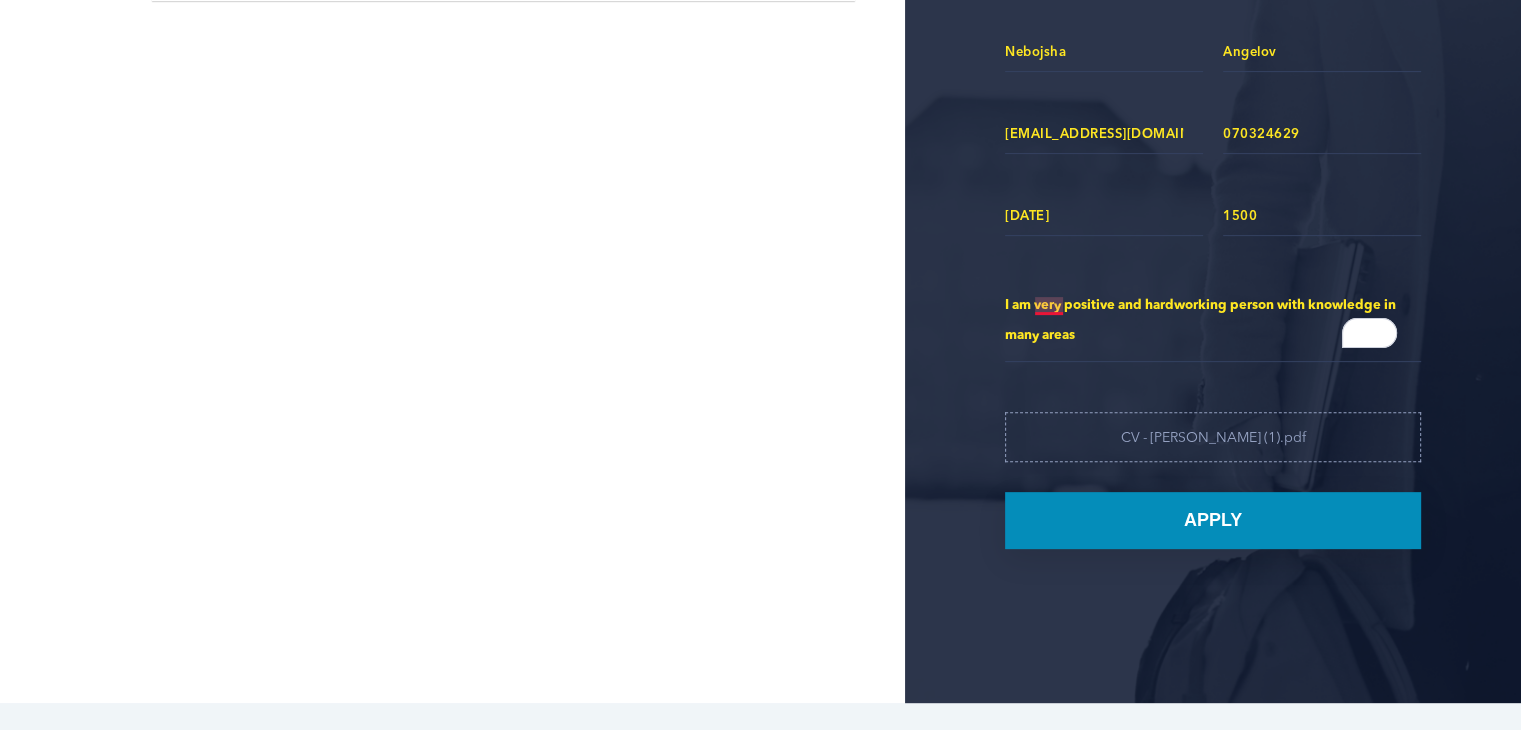 click on "I am very positive and hardworking person with knowledge in many areas" at bounding box center (1213, 319) 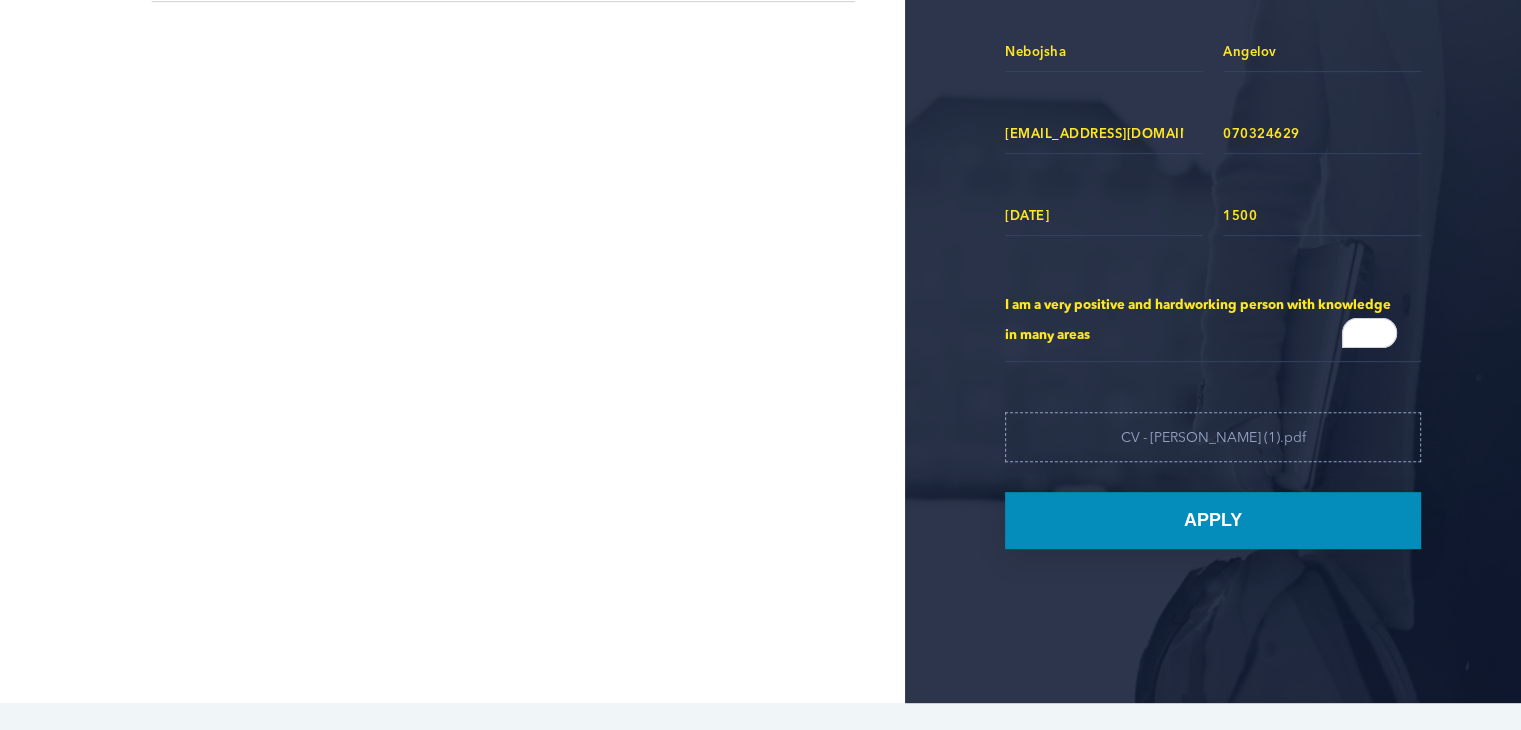 type on "I am a very positive and hardworking person with knowledge in many areas" 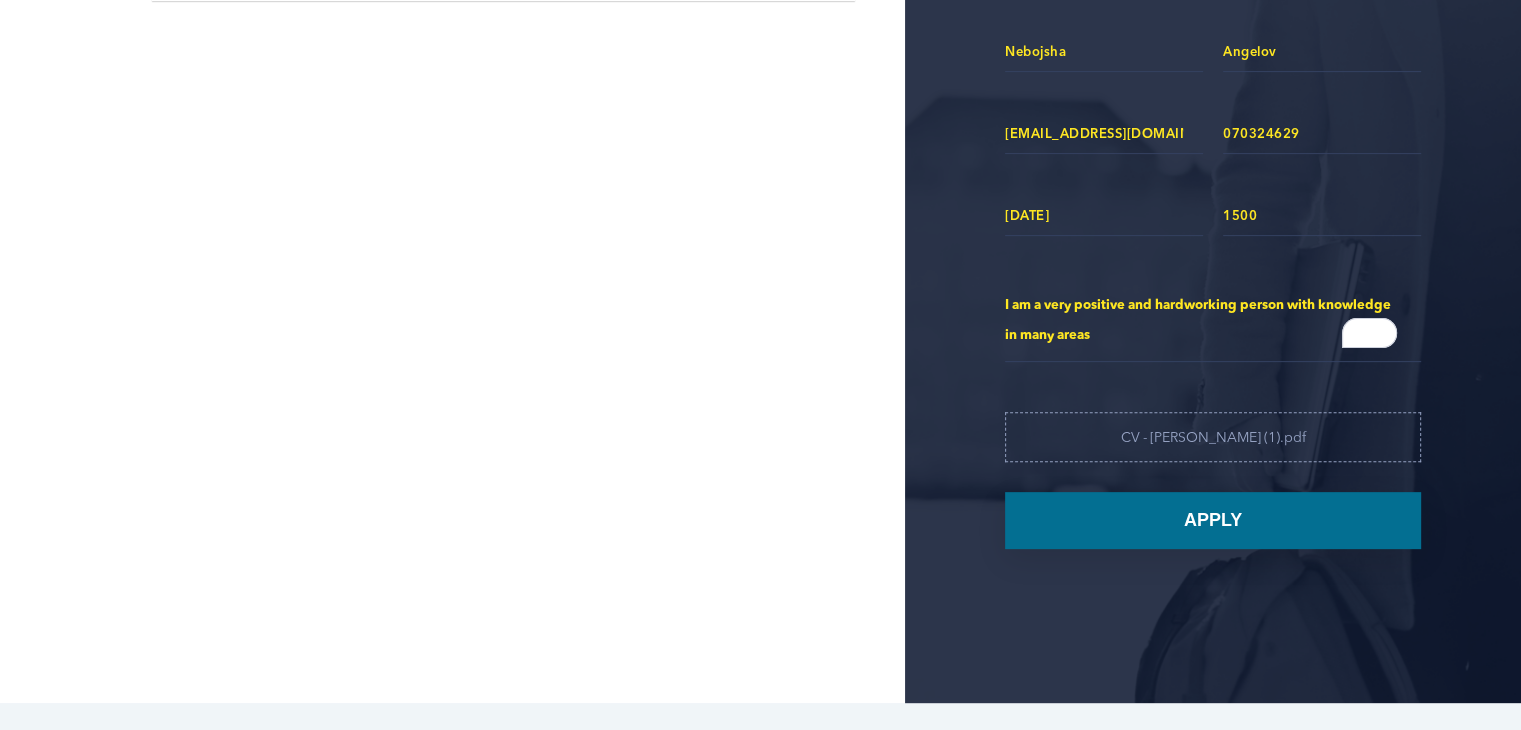 click on "Apply" at bounding box center (1213, 520) 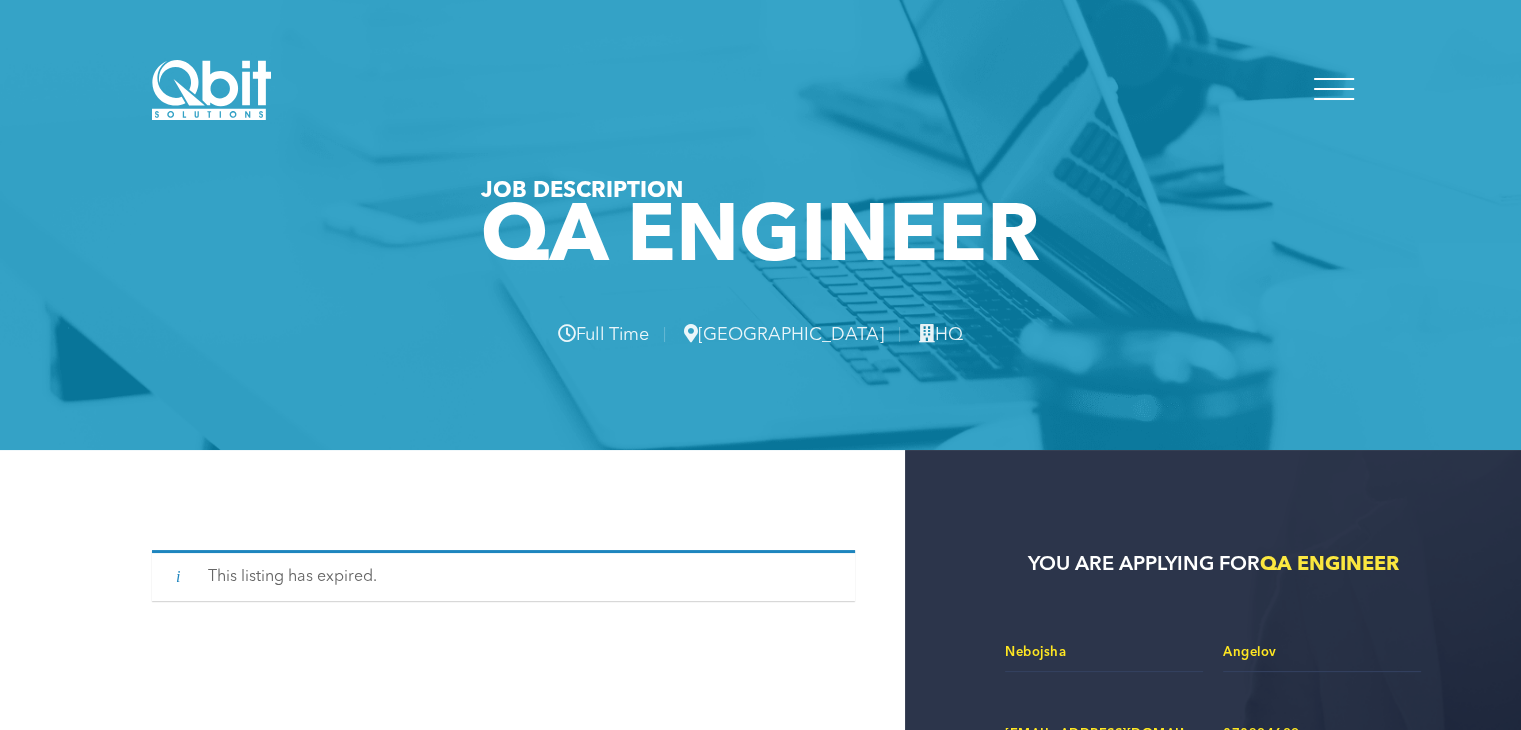 scroll, scrollTop: 0, scrollLeft: 0, axis: both 